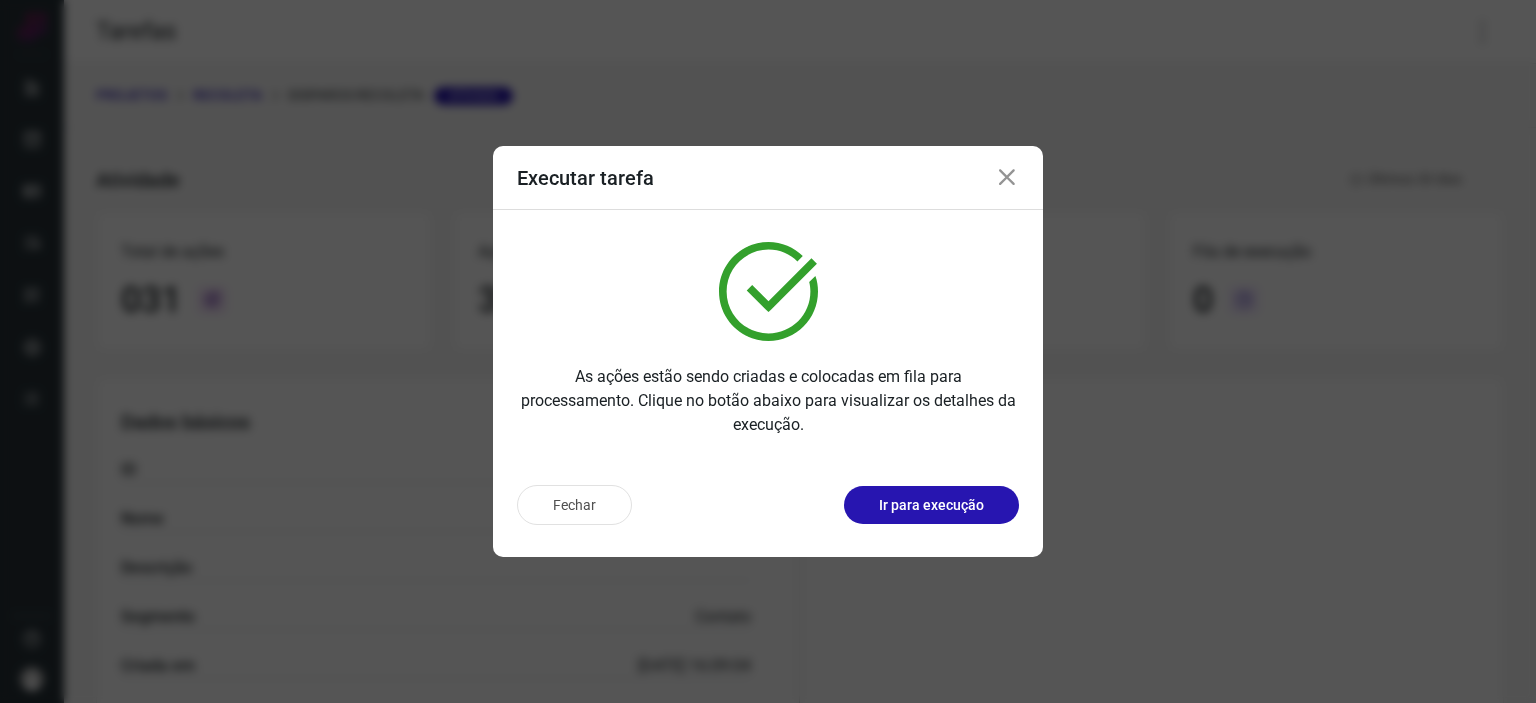 scroll, scrollTop: 0, scrollLeft: 0, axis: both 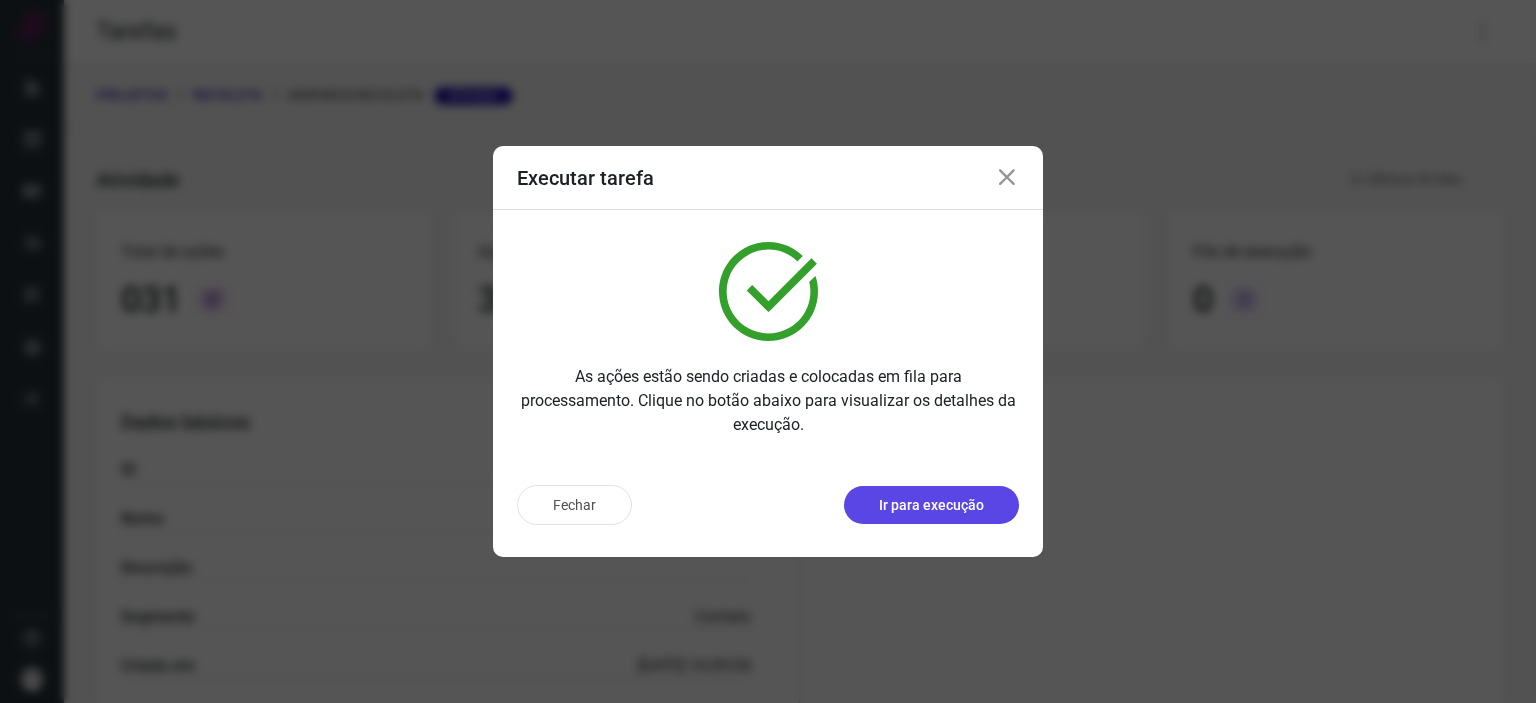 drag, startPoint x: 0, startPoint y: 0, endPoint x: 939, endPoint y: 506, distance: 1066.657 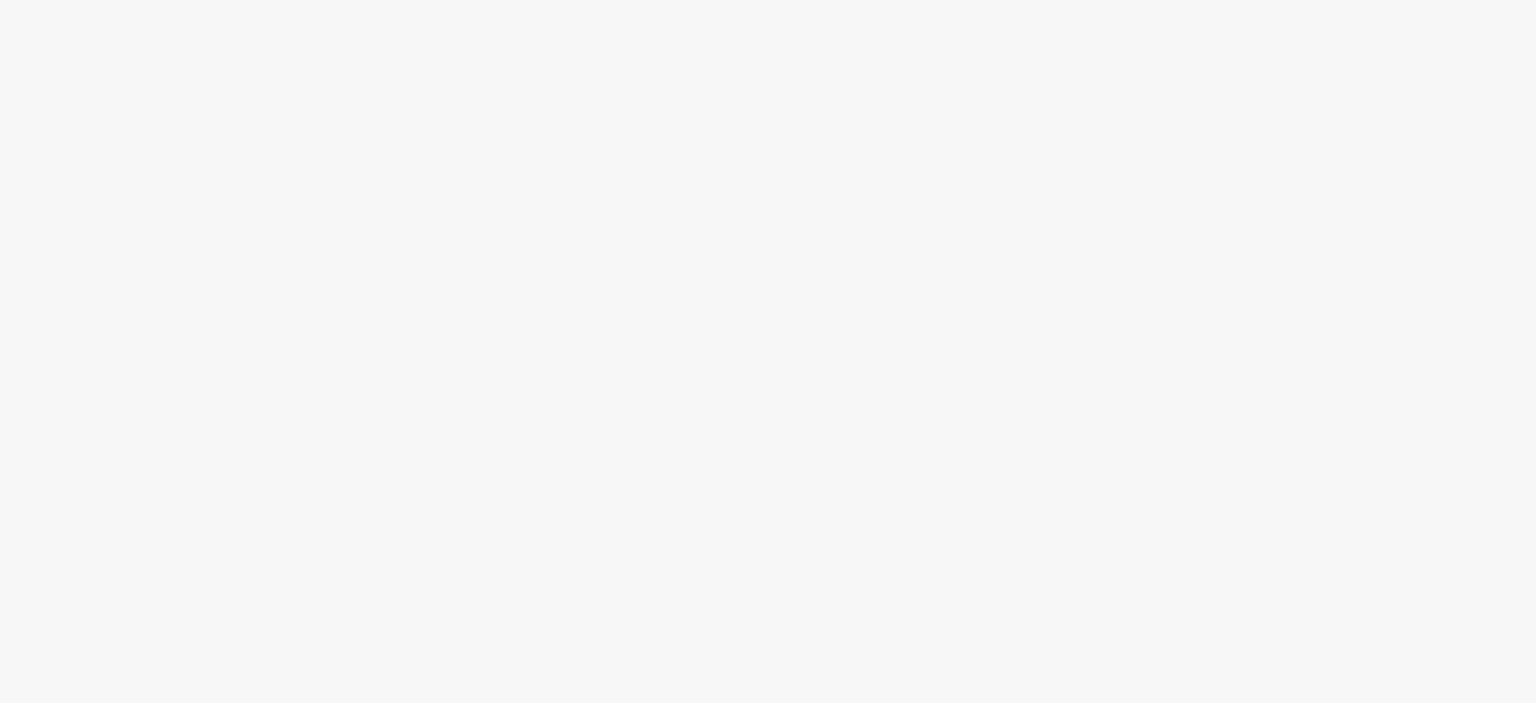 scroll, scrollTop: 0, scrollLeft: 0, axis: both 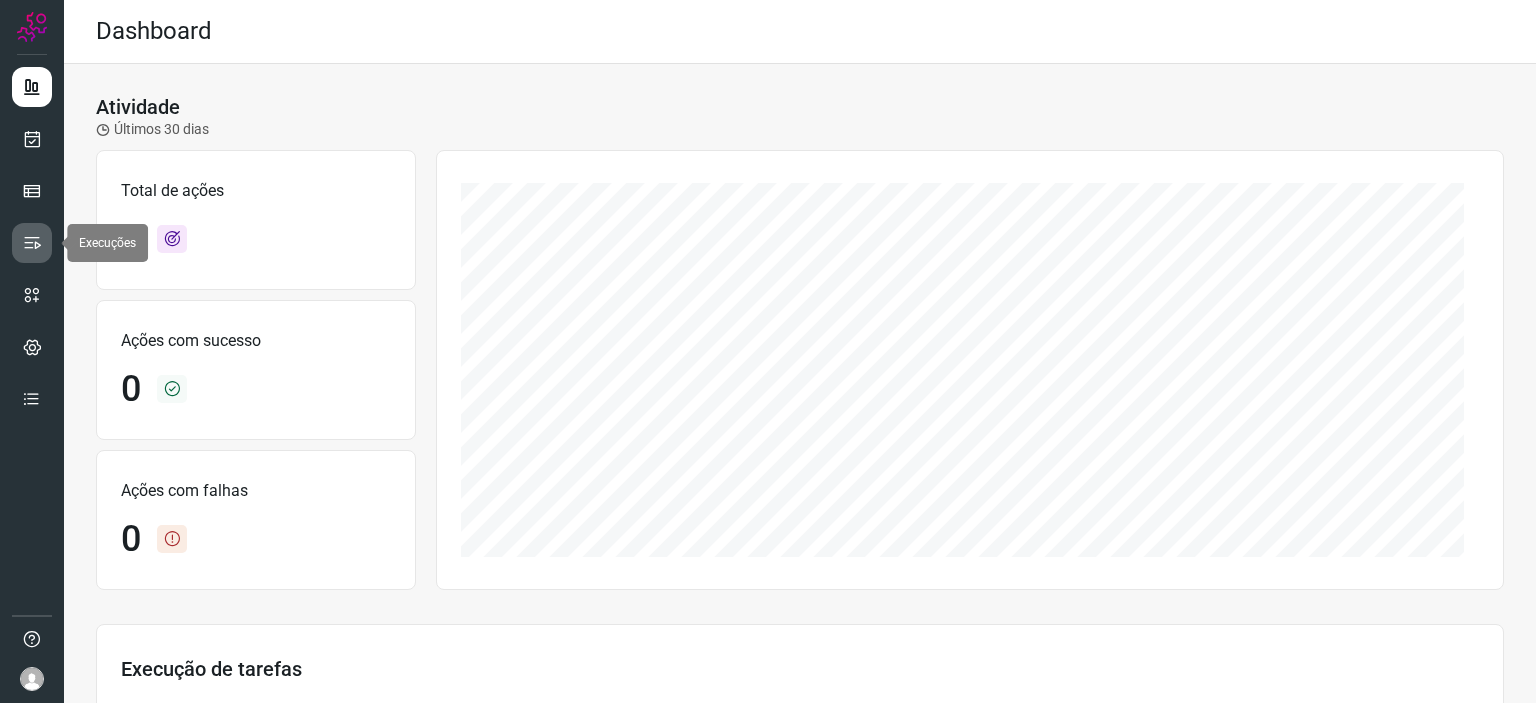 click at bounding box center [32, 243] 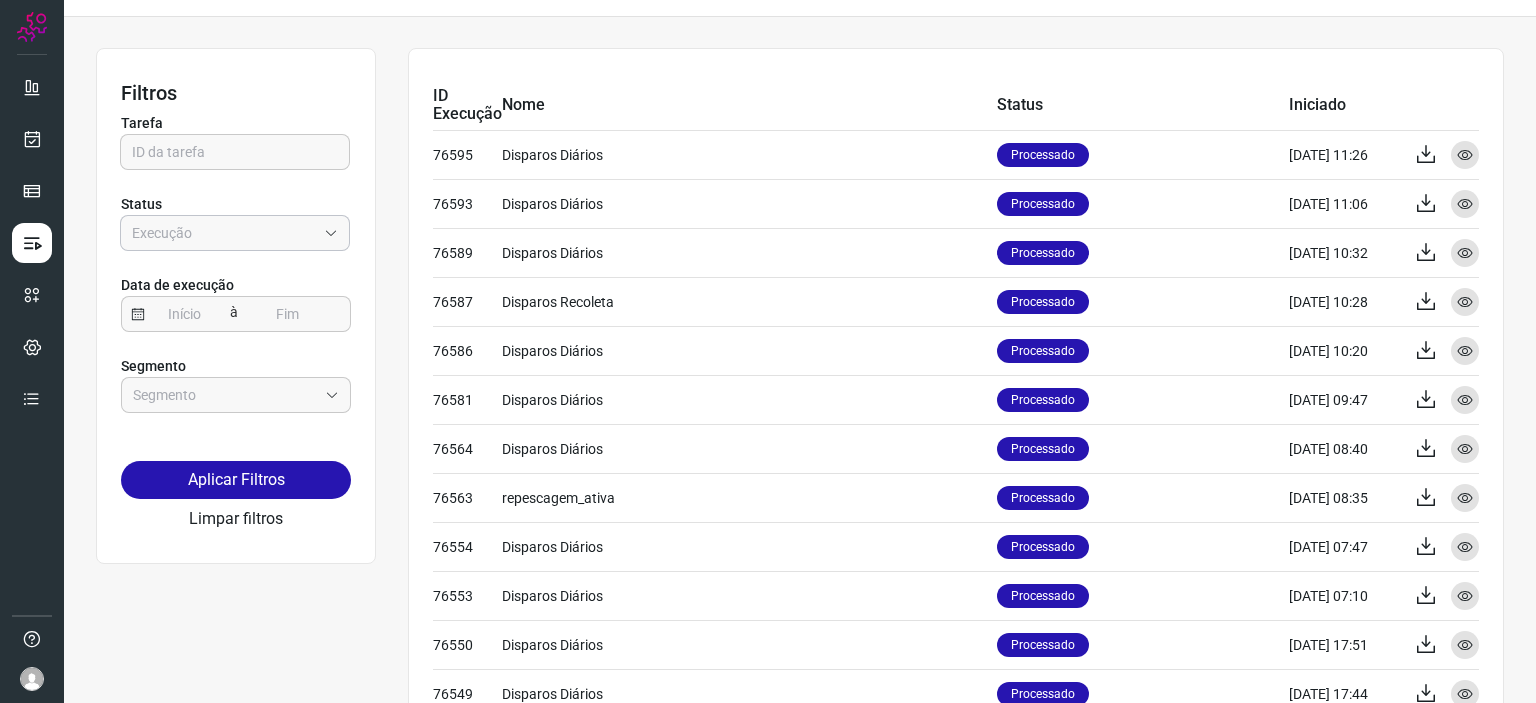 scroll, scrollTop: 0, scrollLeft: 0, axis: both 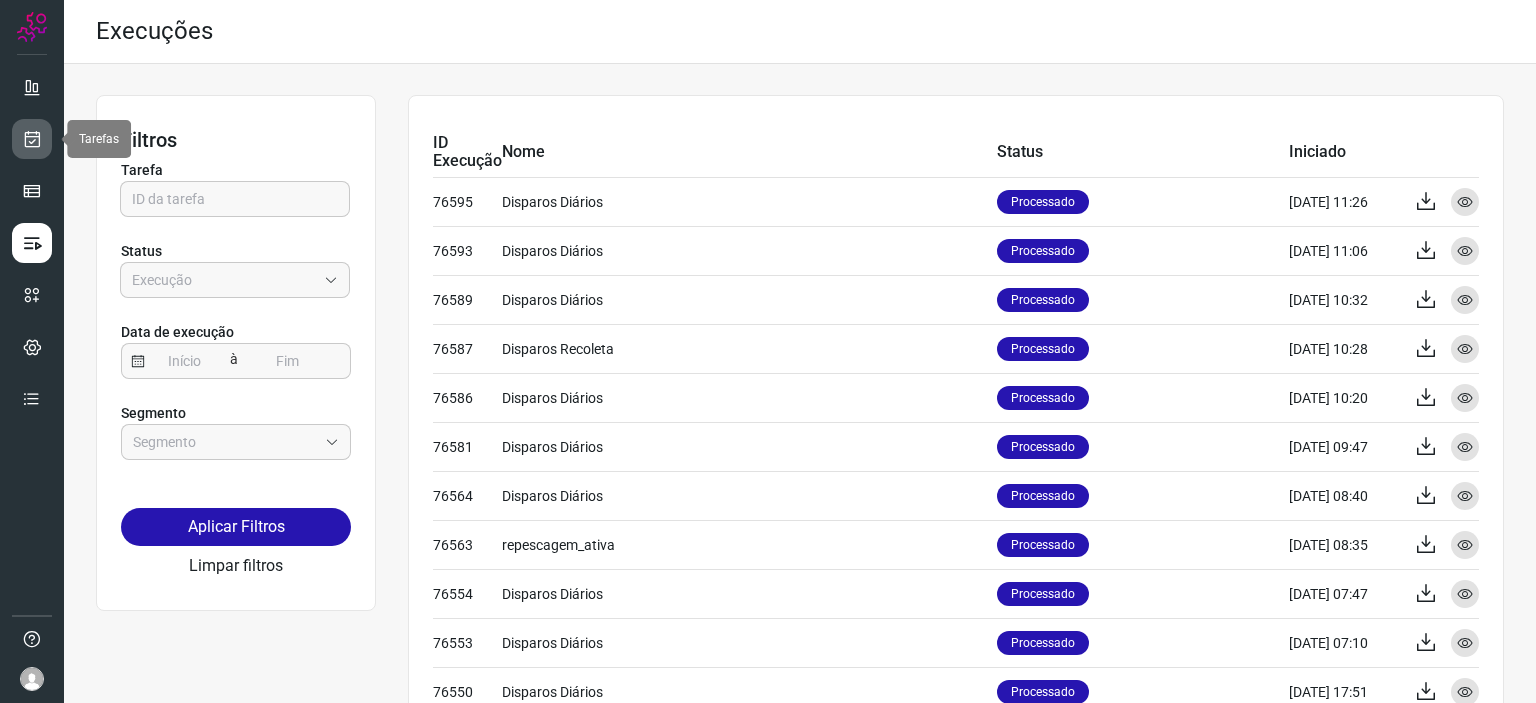 click at bounding box center (32, 139) 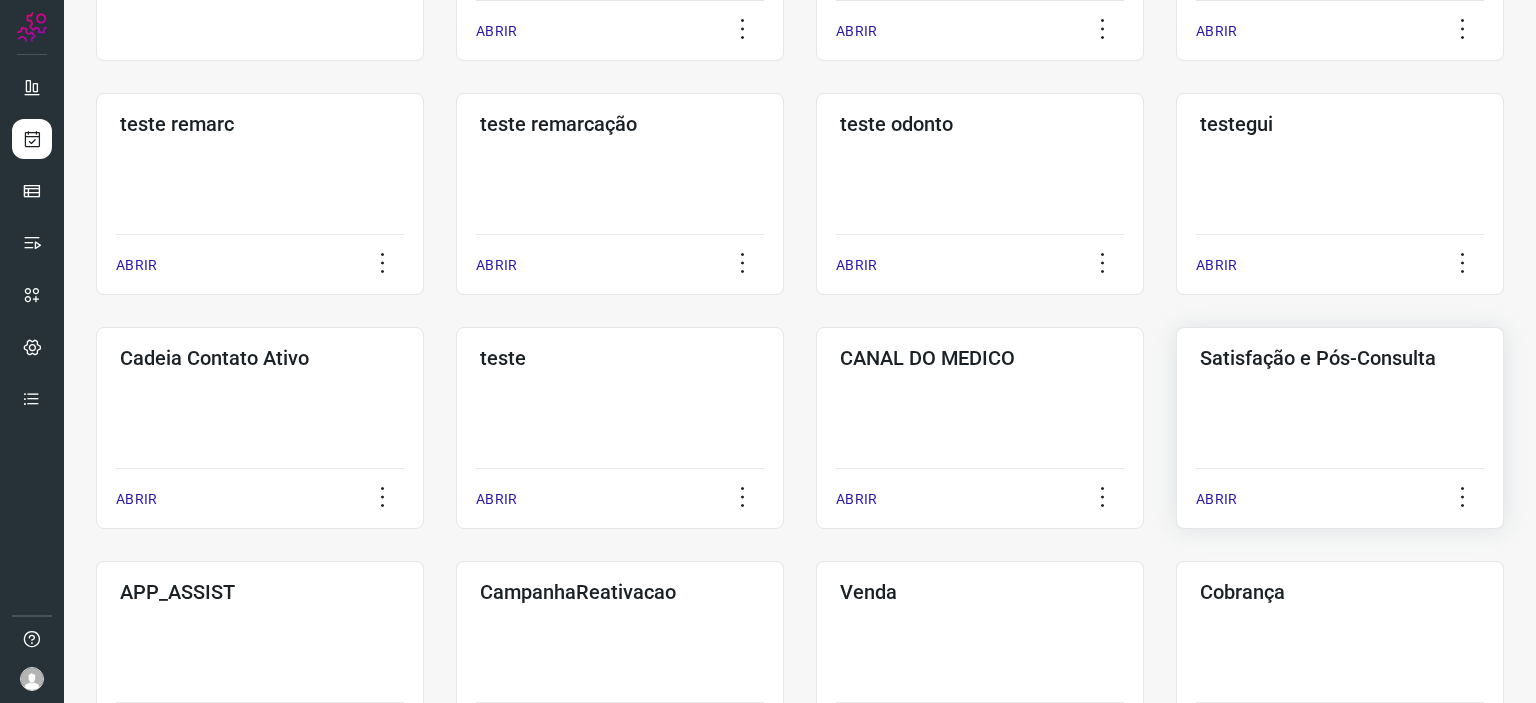 click on "Satisfação e Pós-Consulta  ABRIR" 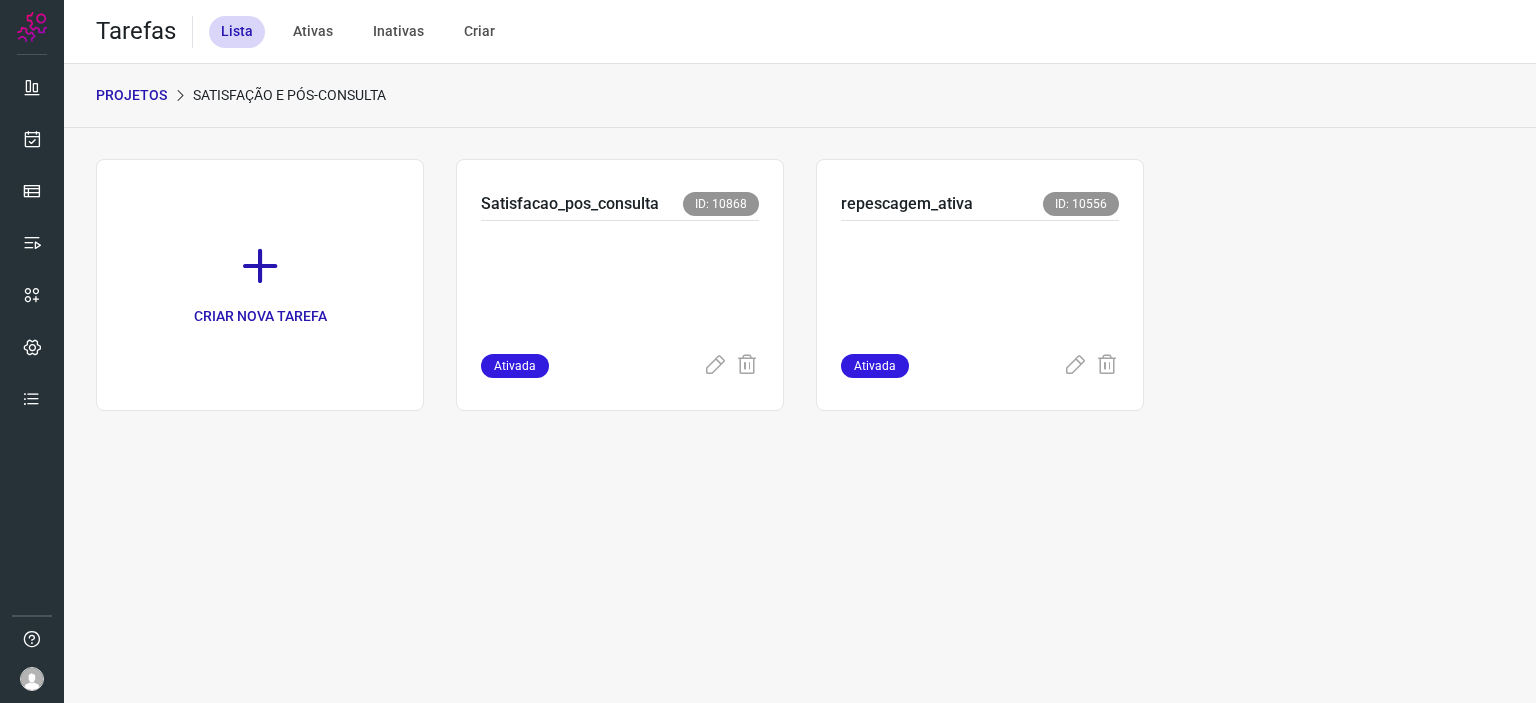 scroll, scrollTop: 0, scrollLeft: 0, axis: both 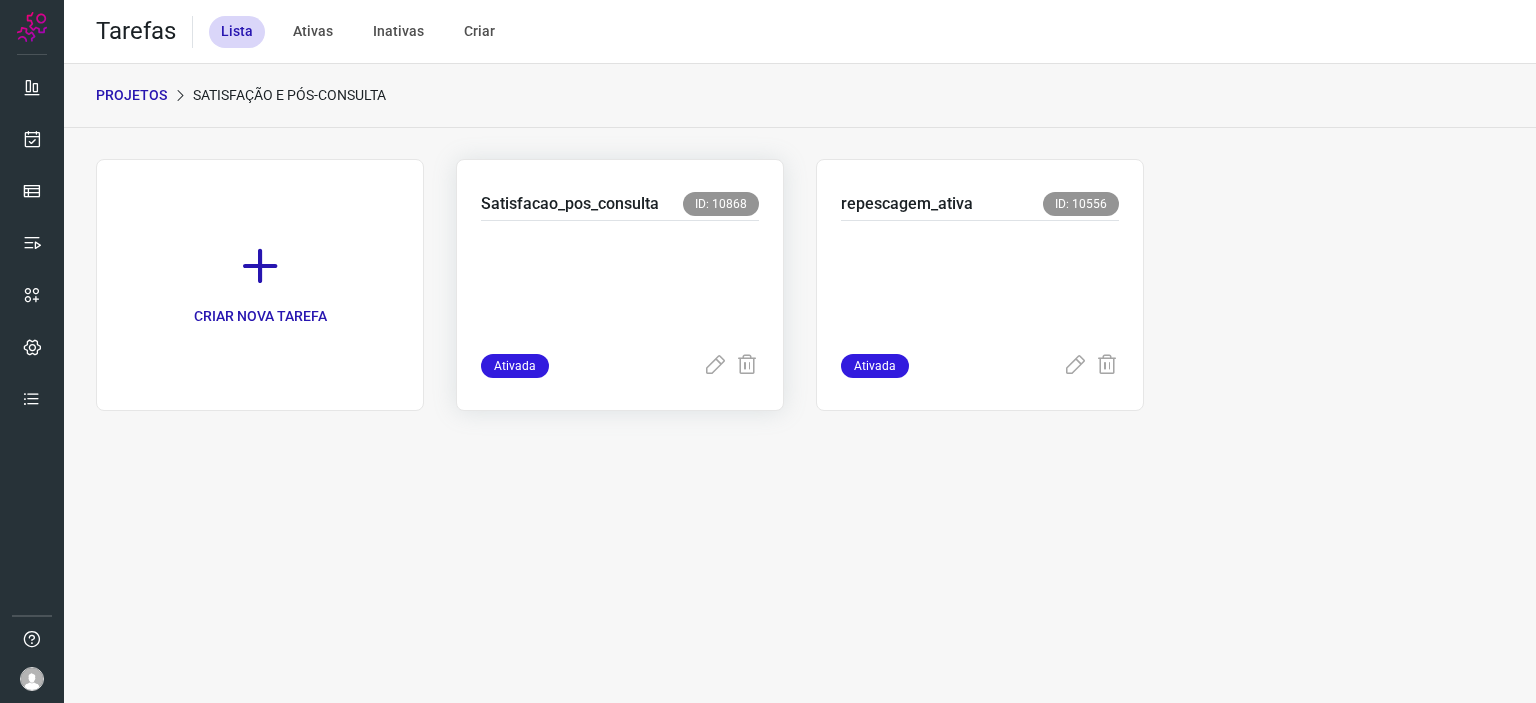 click at bounding box center (620, 283) 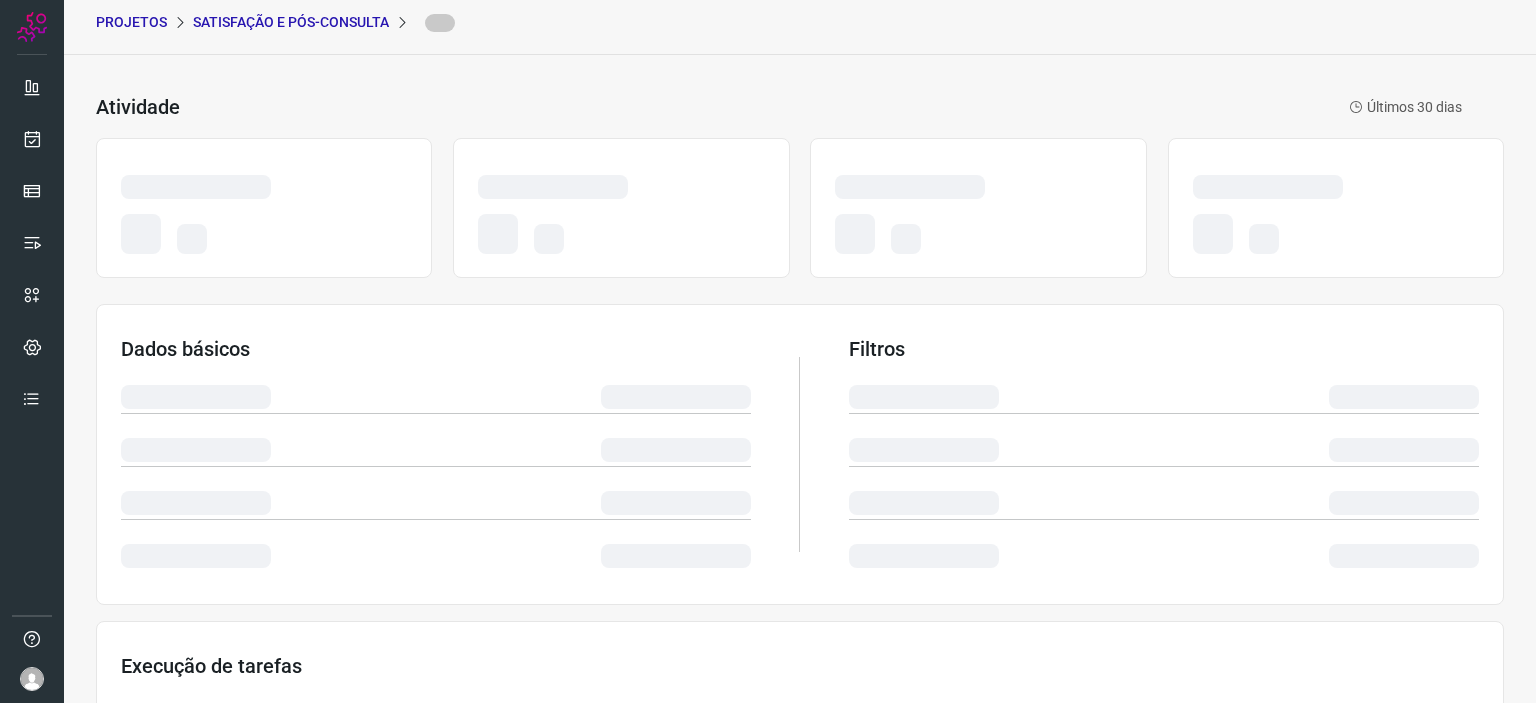 scroll, scrollTop: 0, scrollLeft: 0, axis: both 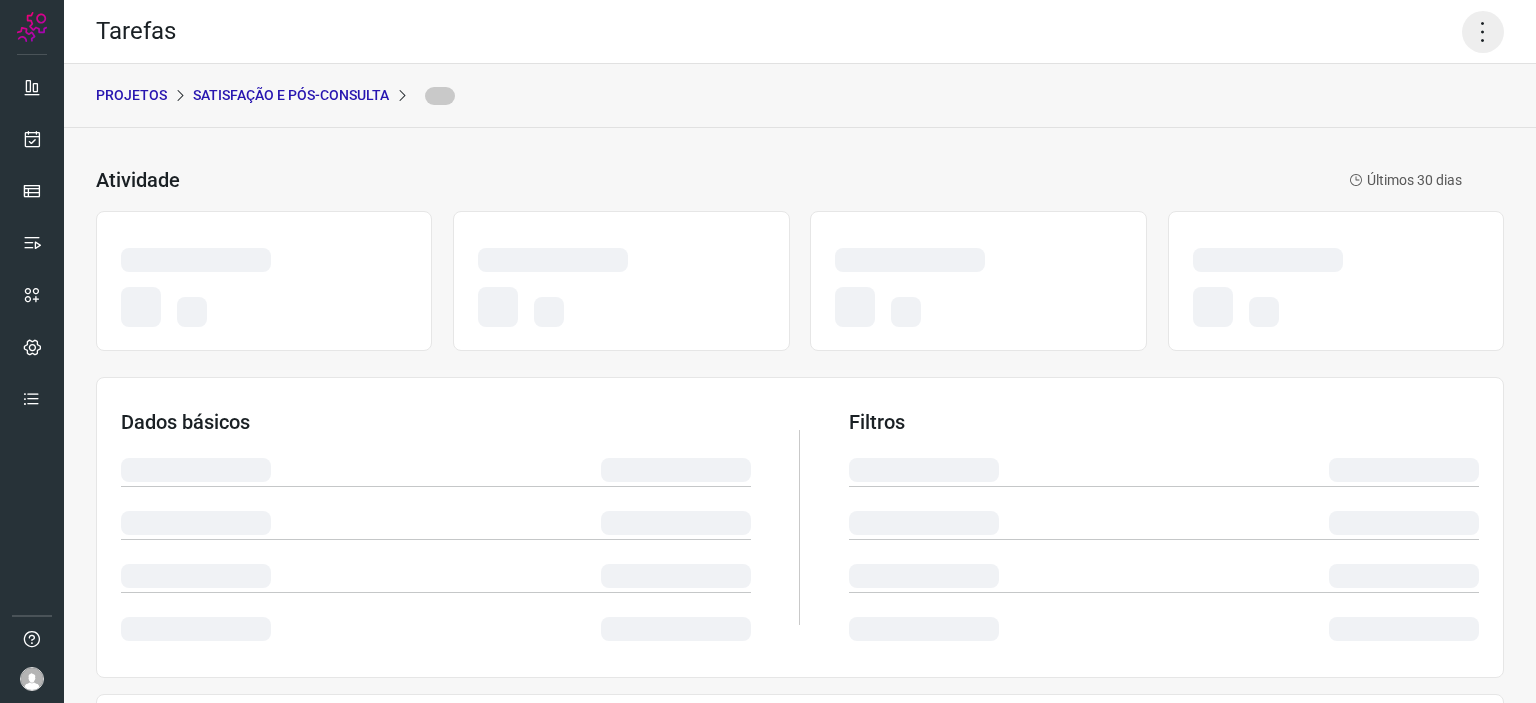click 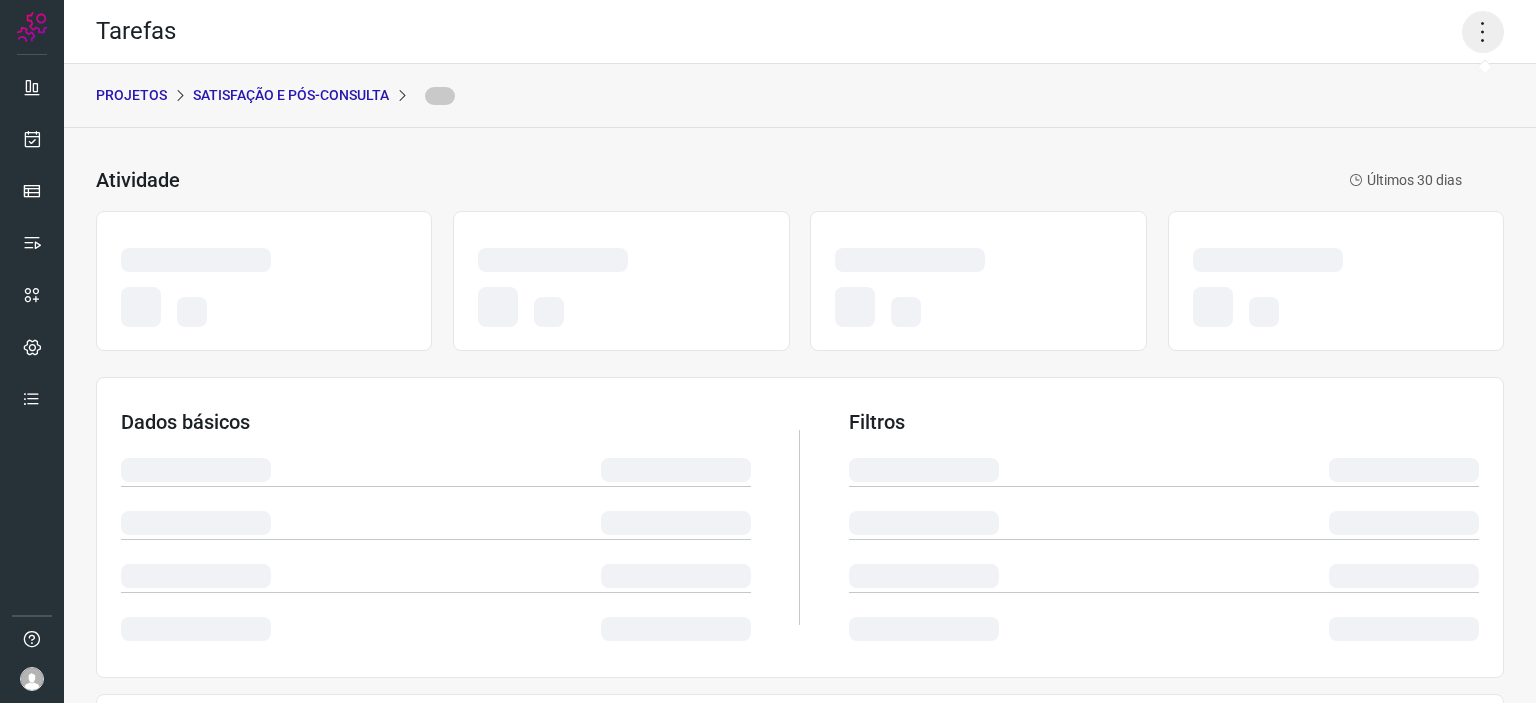 click 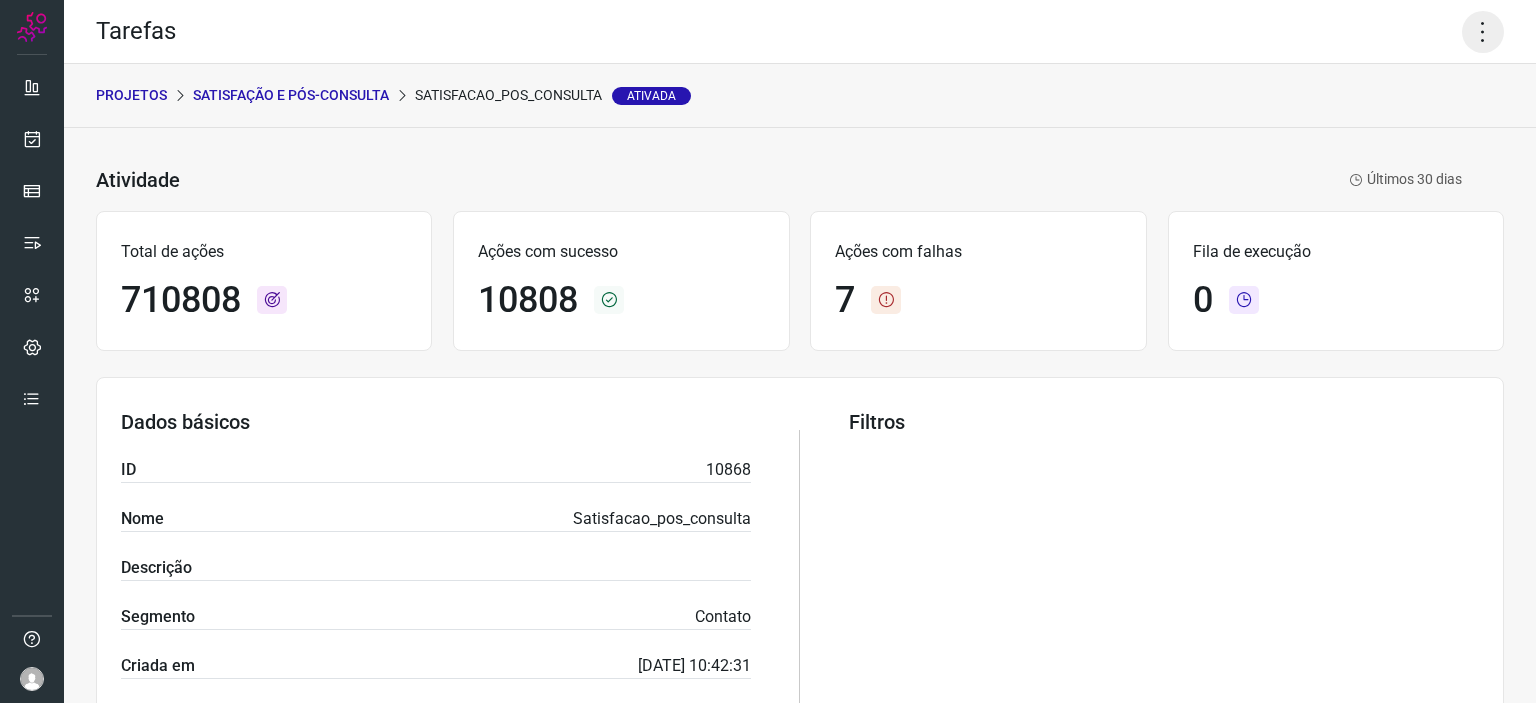 click 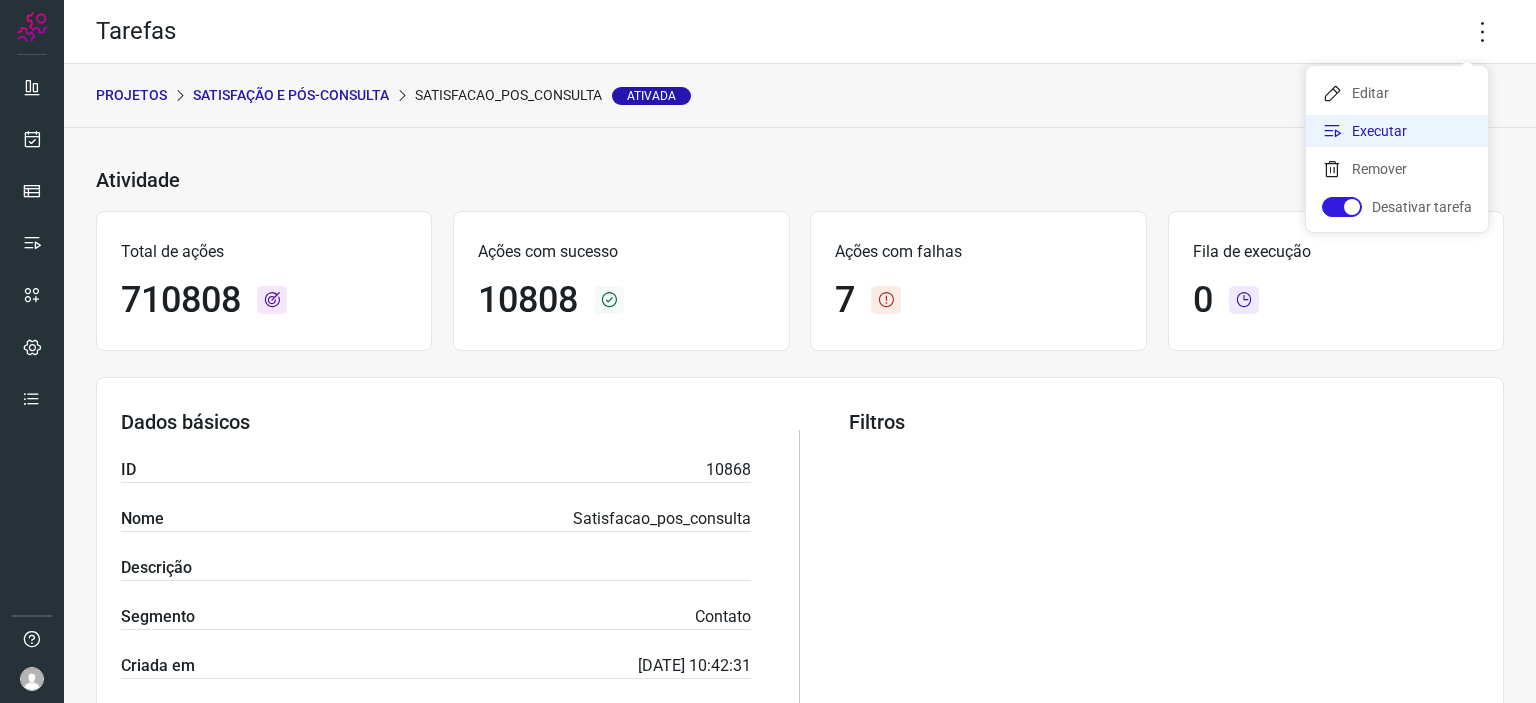 click on "Executar" 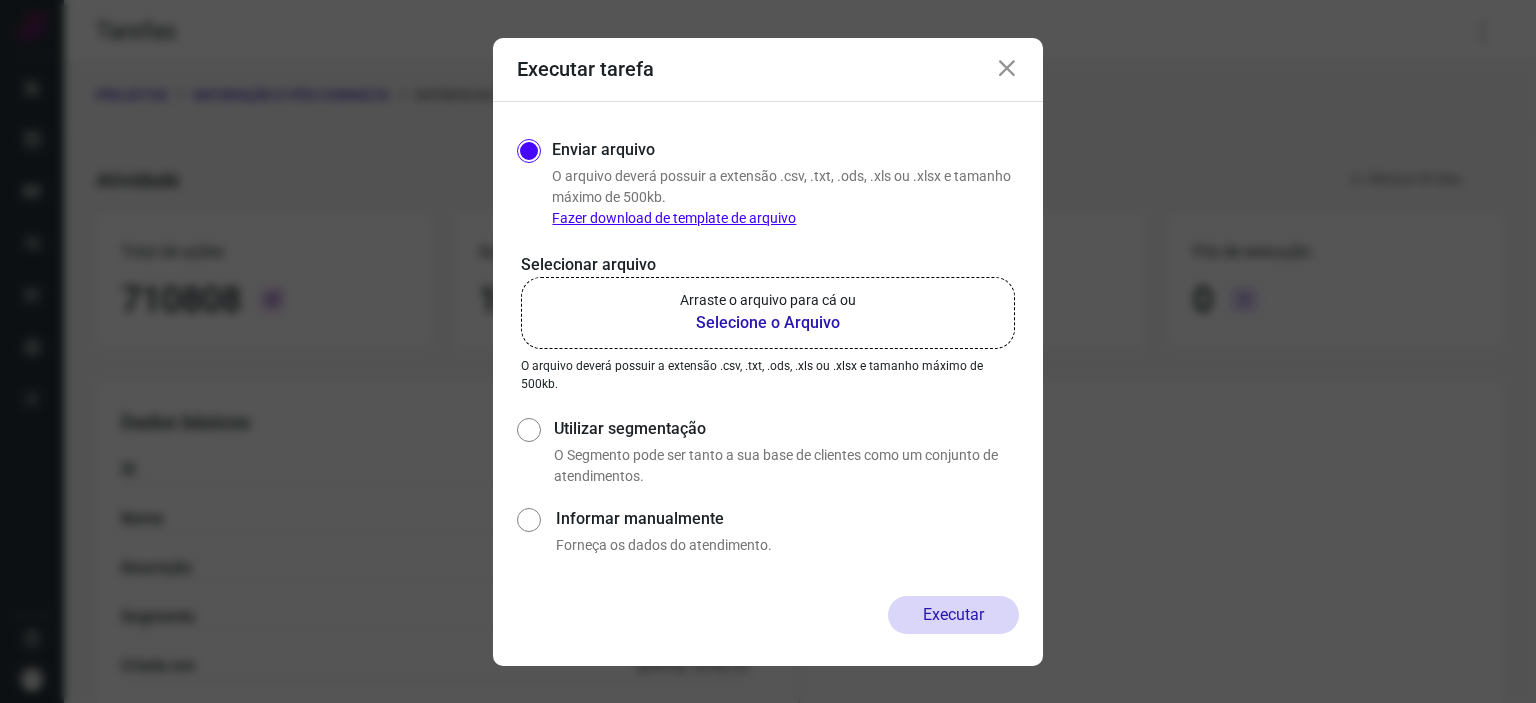 click on "Arraste o arquivo para cá ou Selecione o Arquivo" 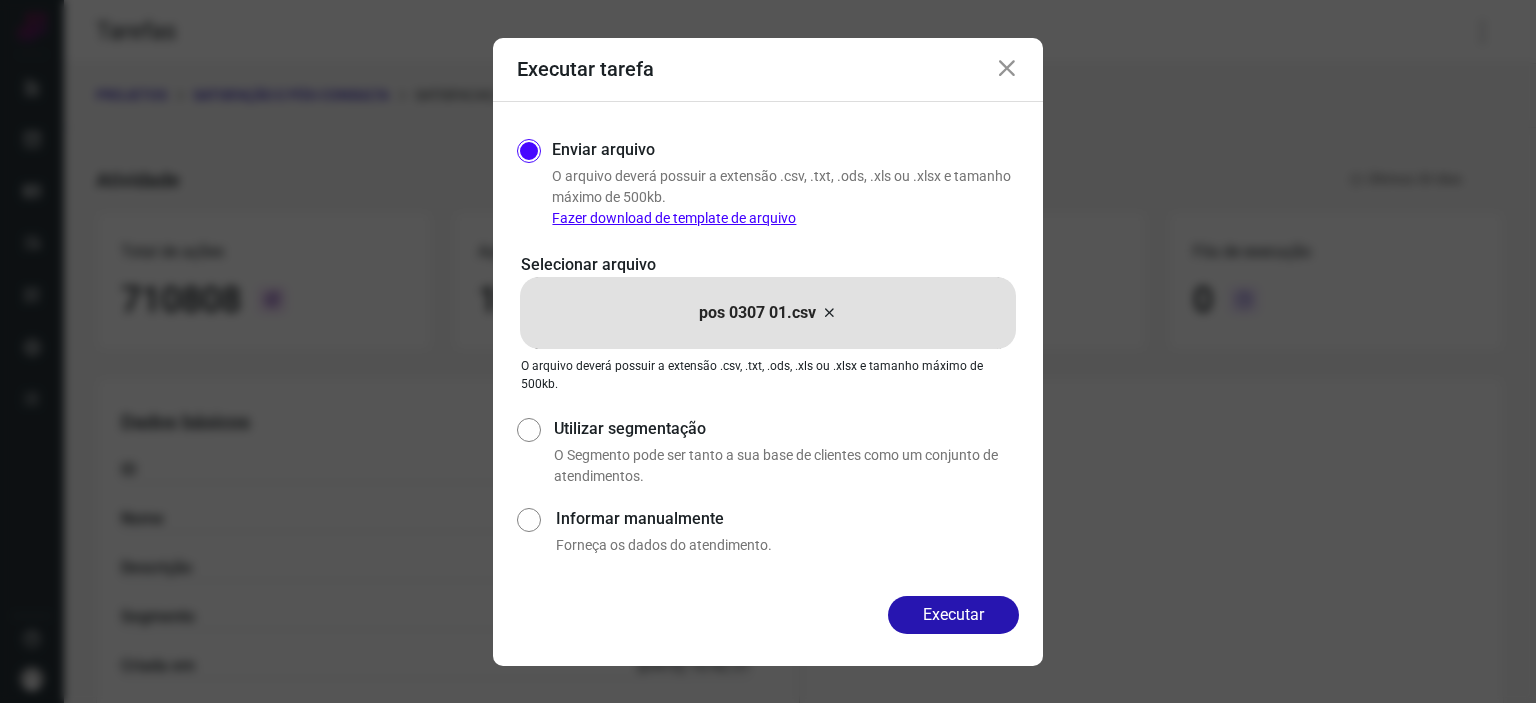 drag, startPoint x: 996, startPoint y: 68, endPoint x: 1111, endPoint y: 63, distance: 115.10864 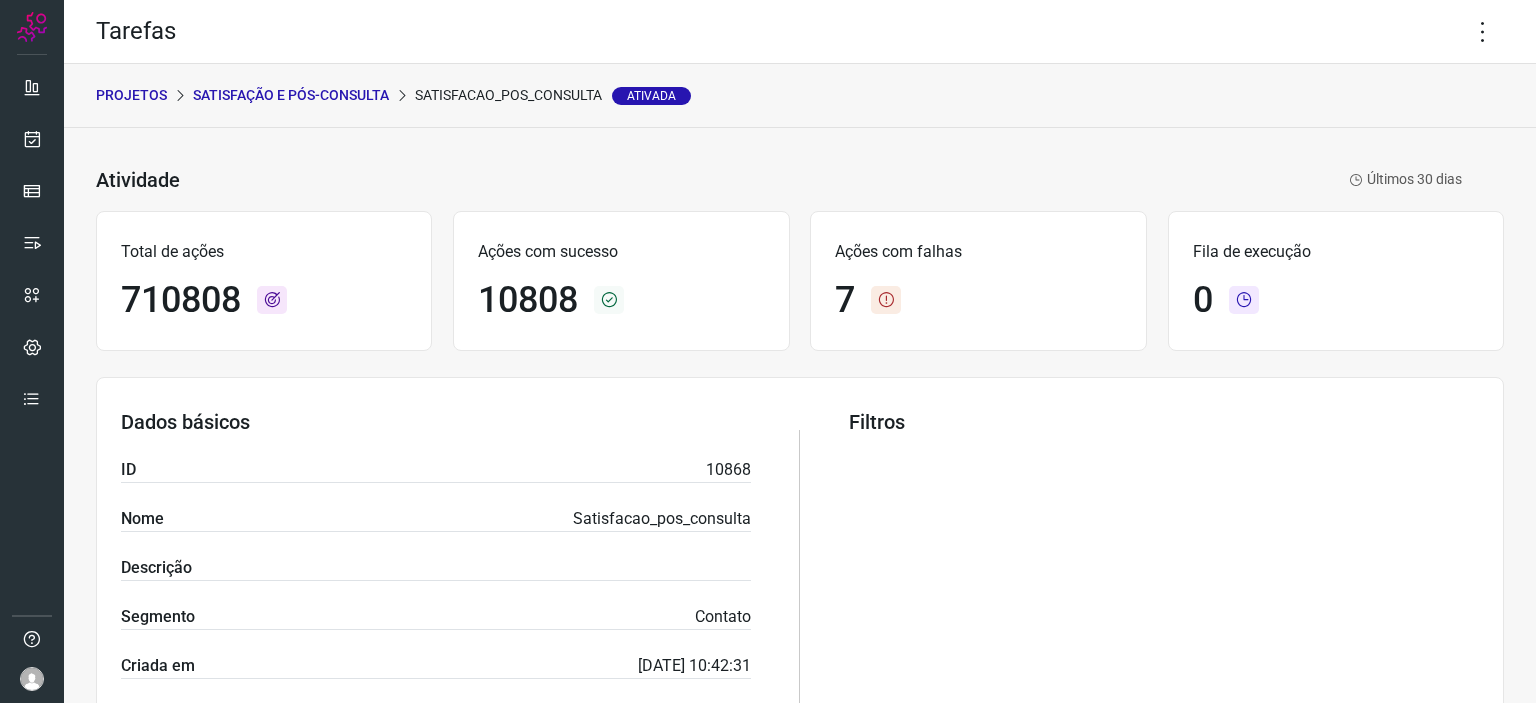 click on "Tarefas" at bounding box center [800, 32] 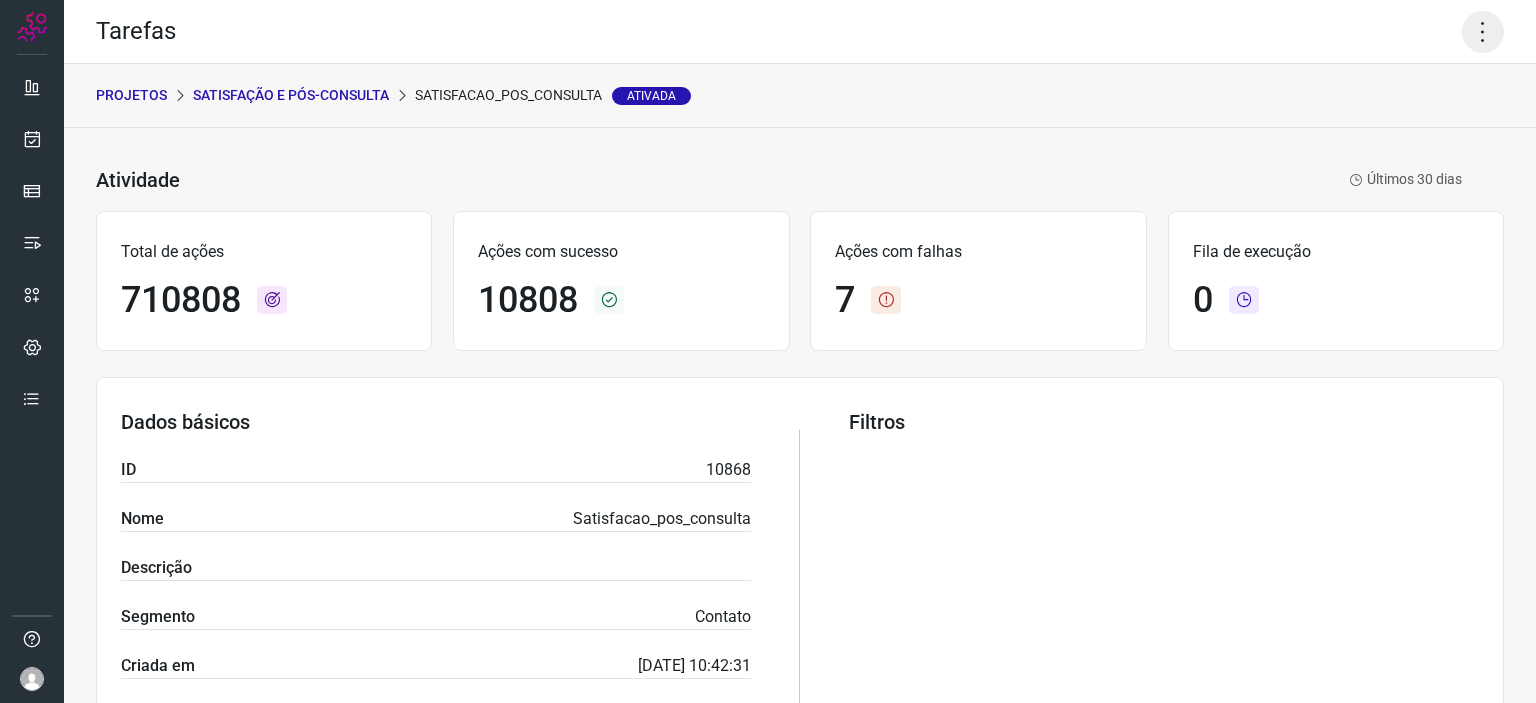 click 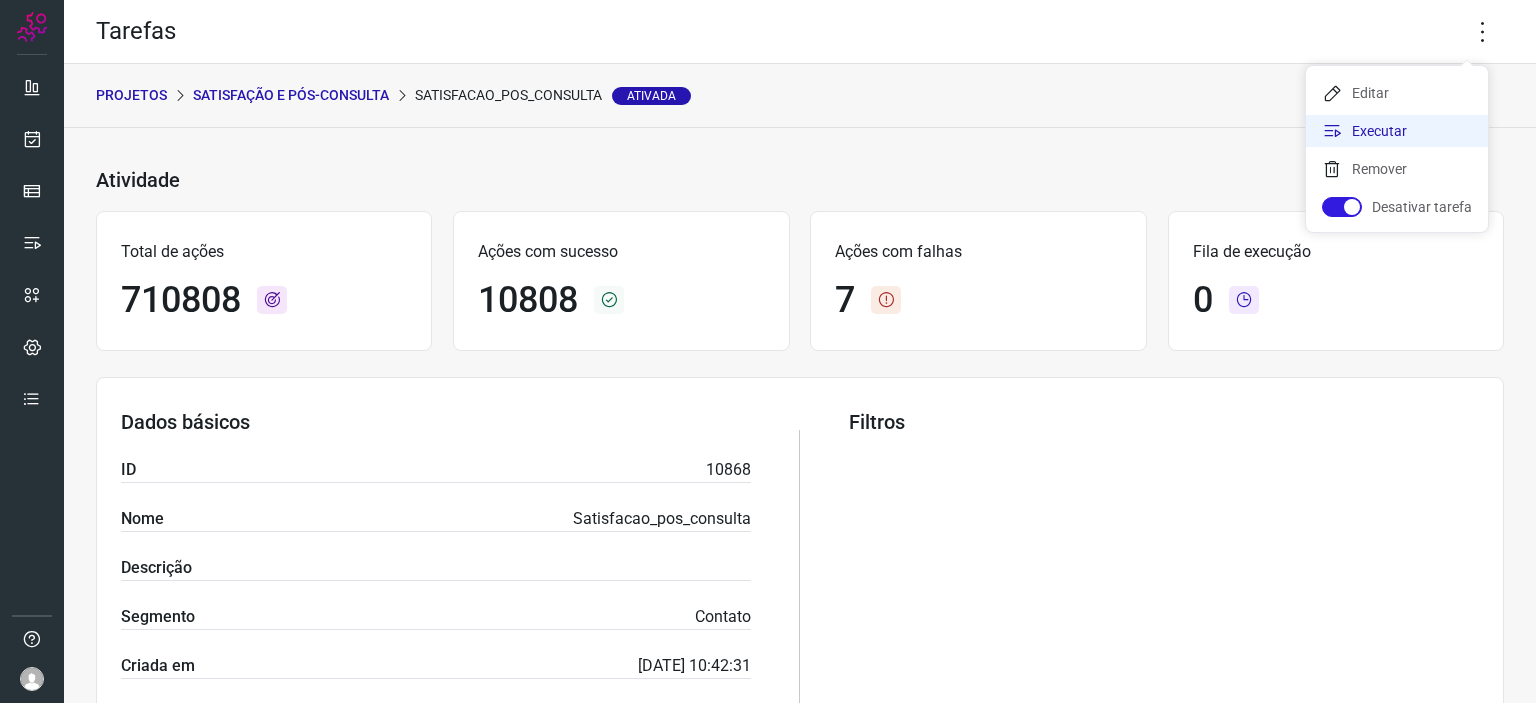 click on "Executar" 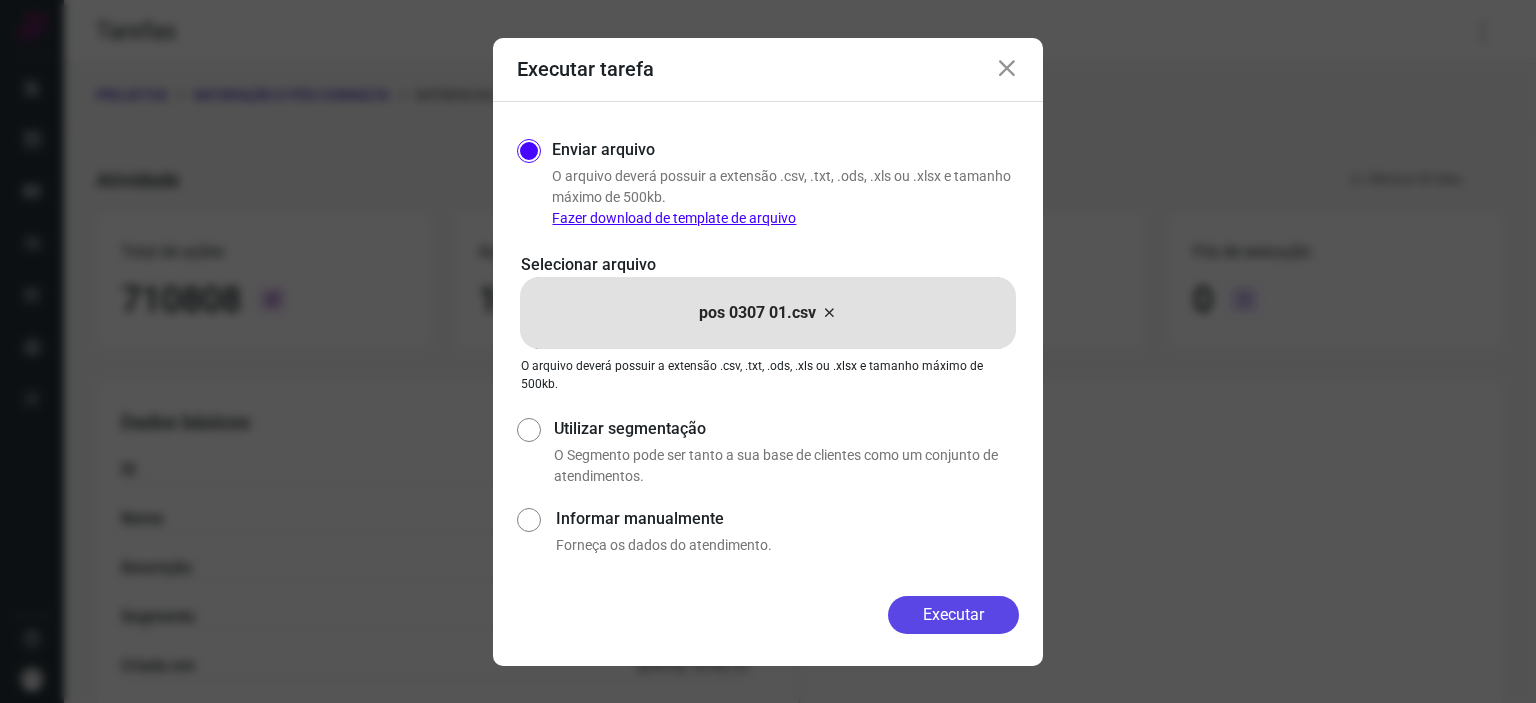 click on "Executar" at bounding box center [953, 615] 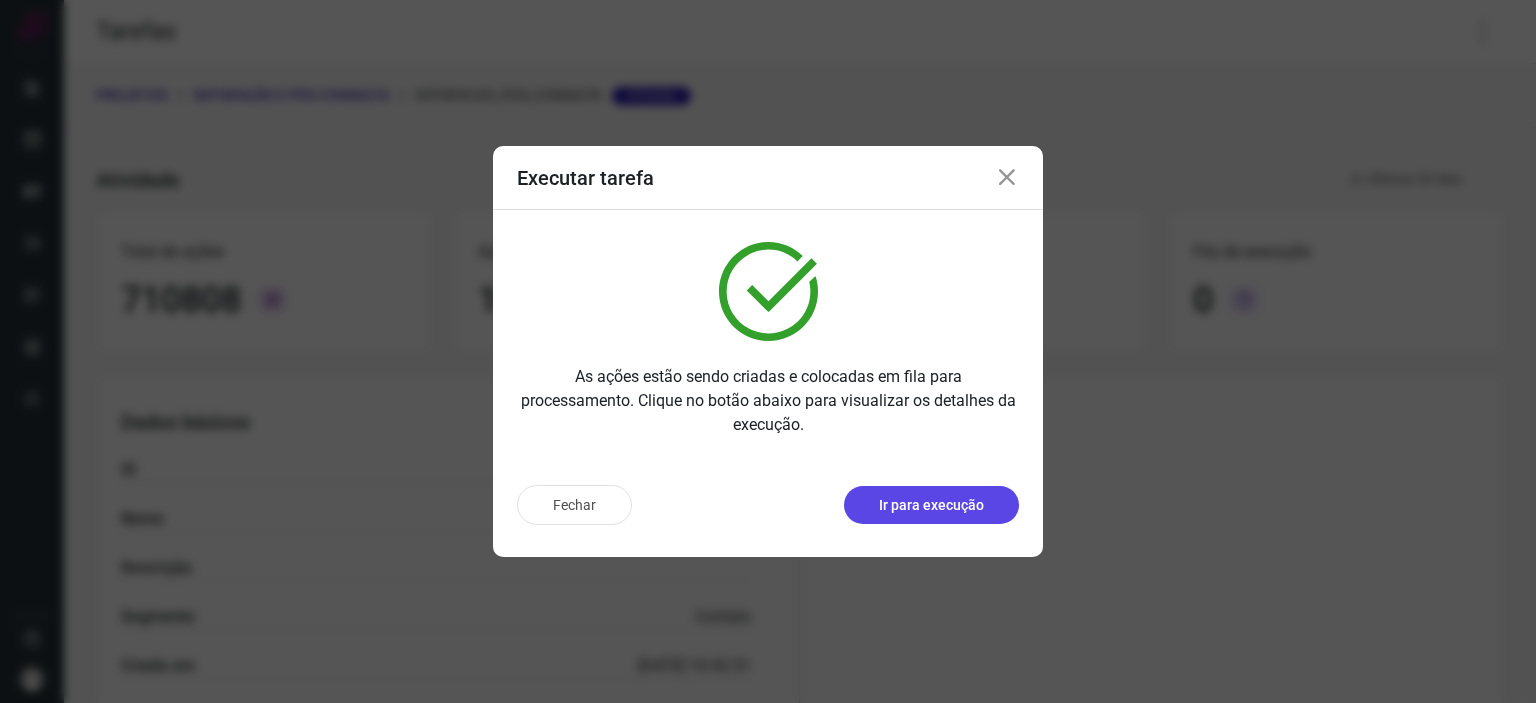 click on "Ir para execução" at bounding box center [931, 505] 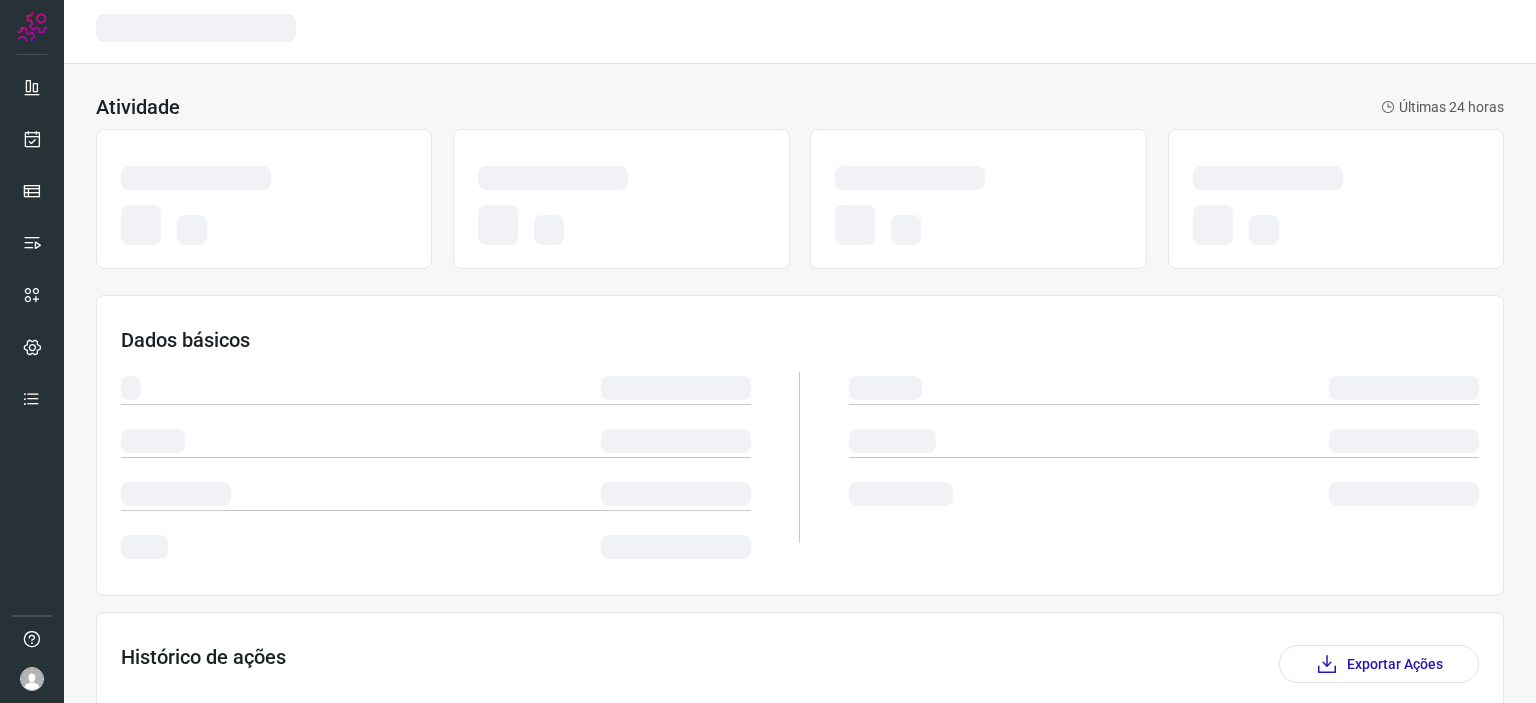 scroll, scrollTop: 0, scrollLeft: 0, axis: both 